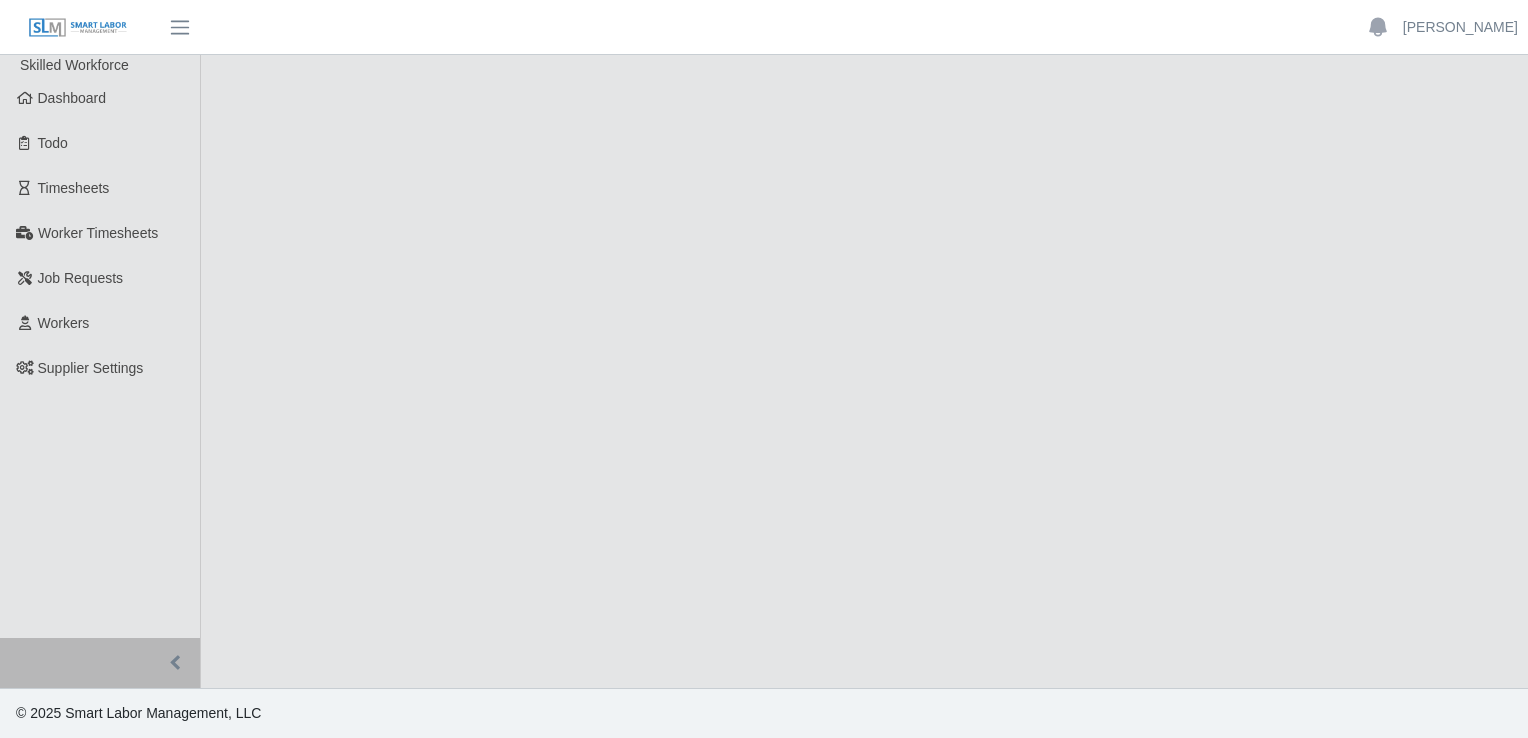 scroll, scrollTop: 0, scrollLeft: 0, axis: both 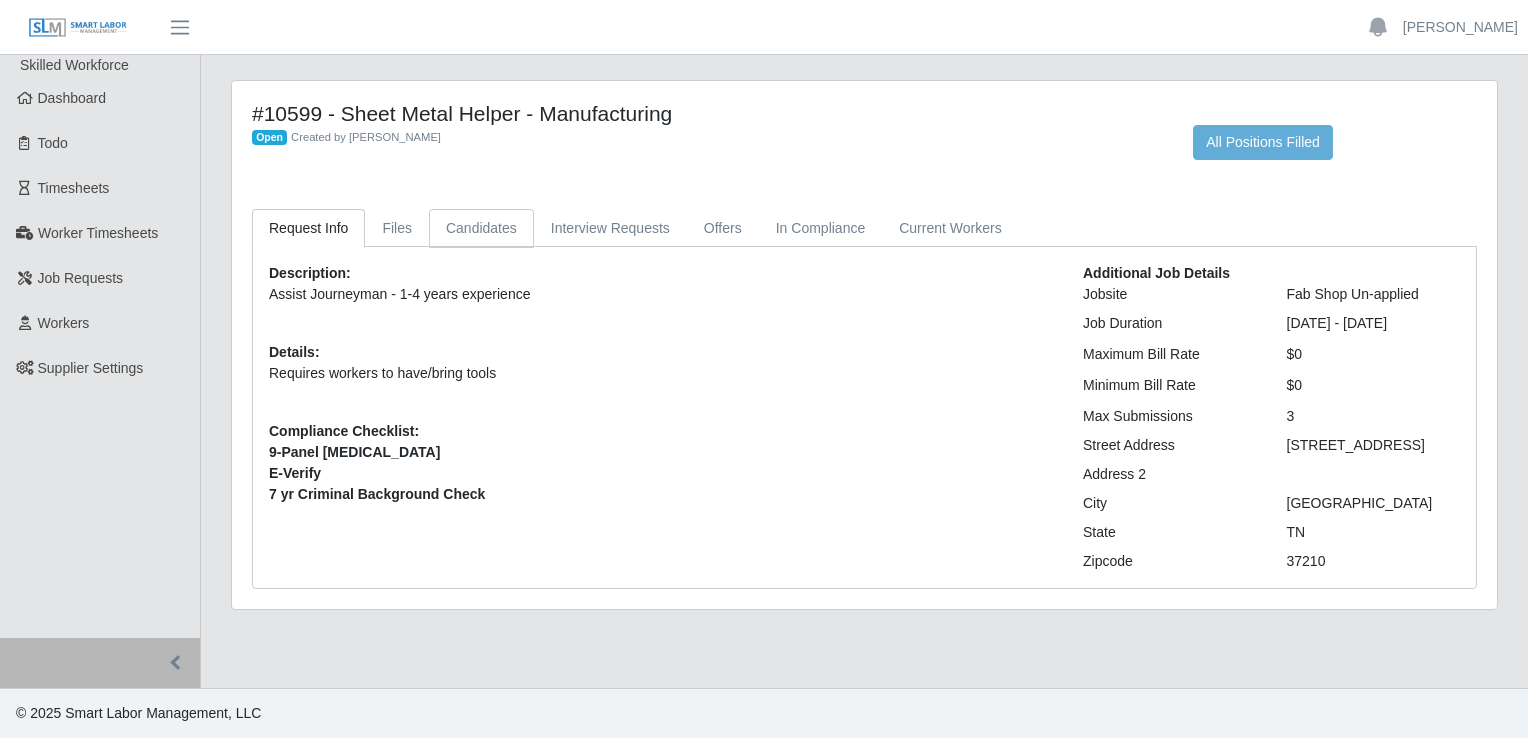 click on "Candidates" at bounding box center [481, 228] 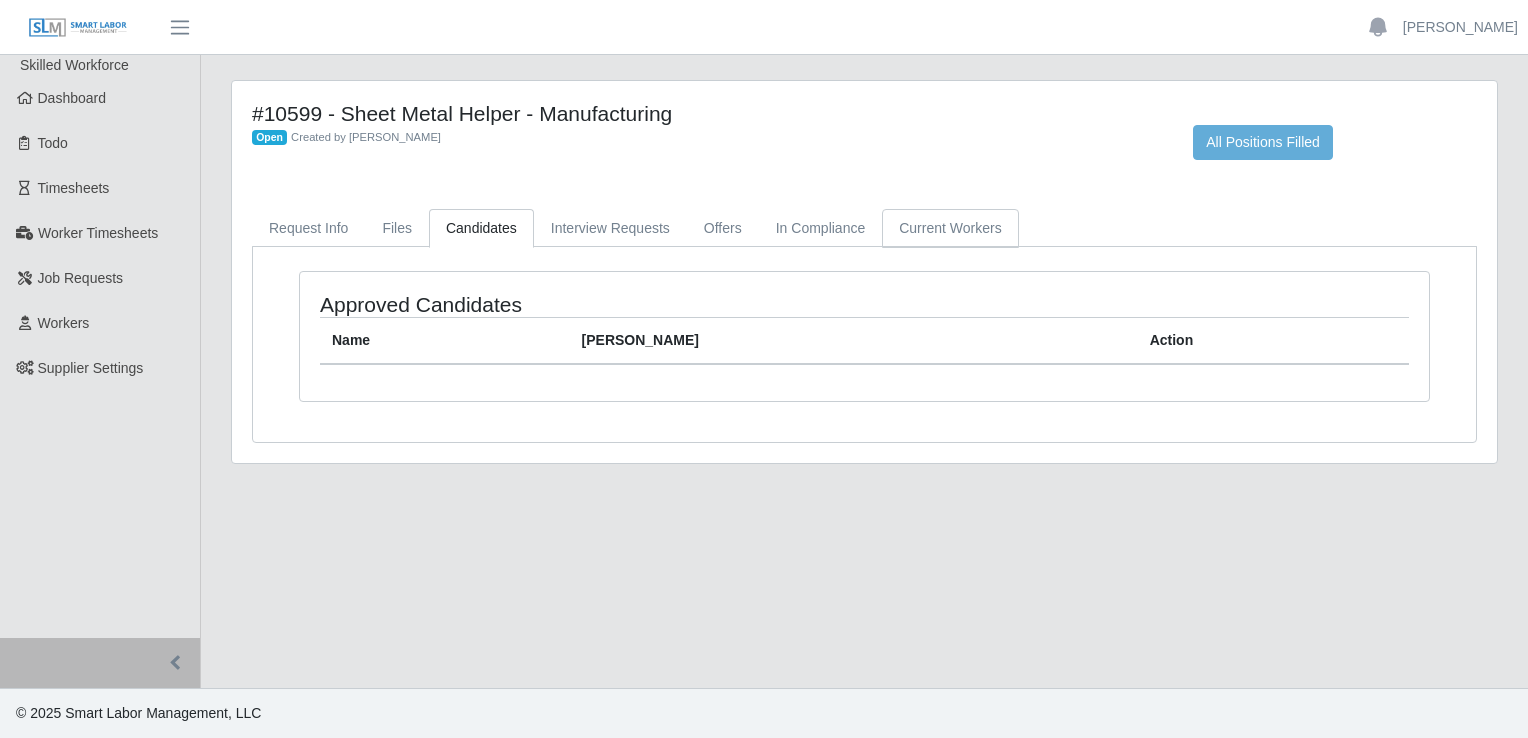 click on "Current Workers" at bounding box center (950, 228) 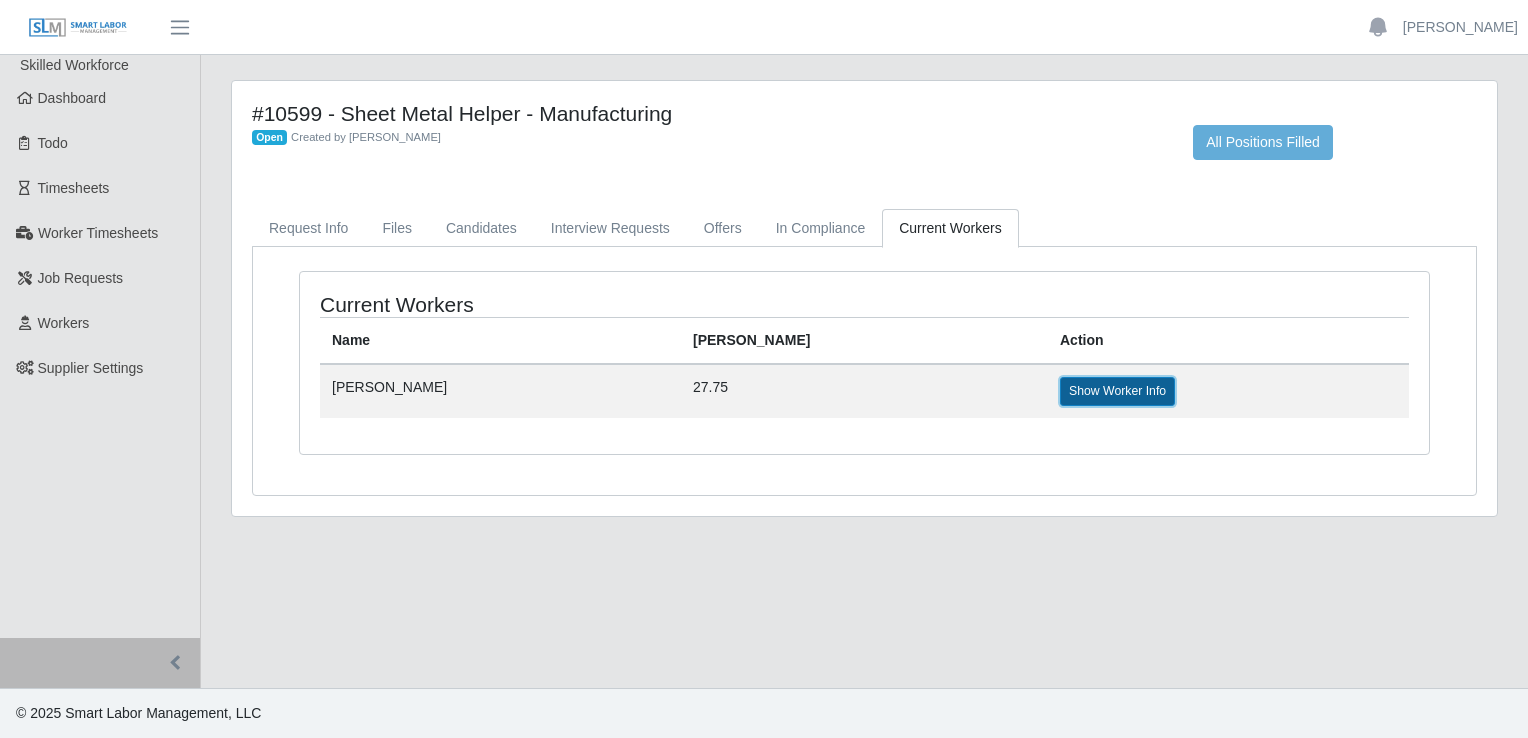 click on "Show Worker Info" at bounding box center (1117, 391) 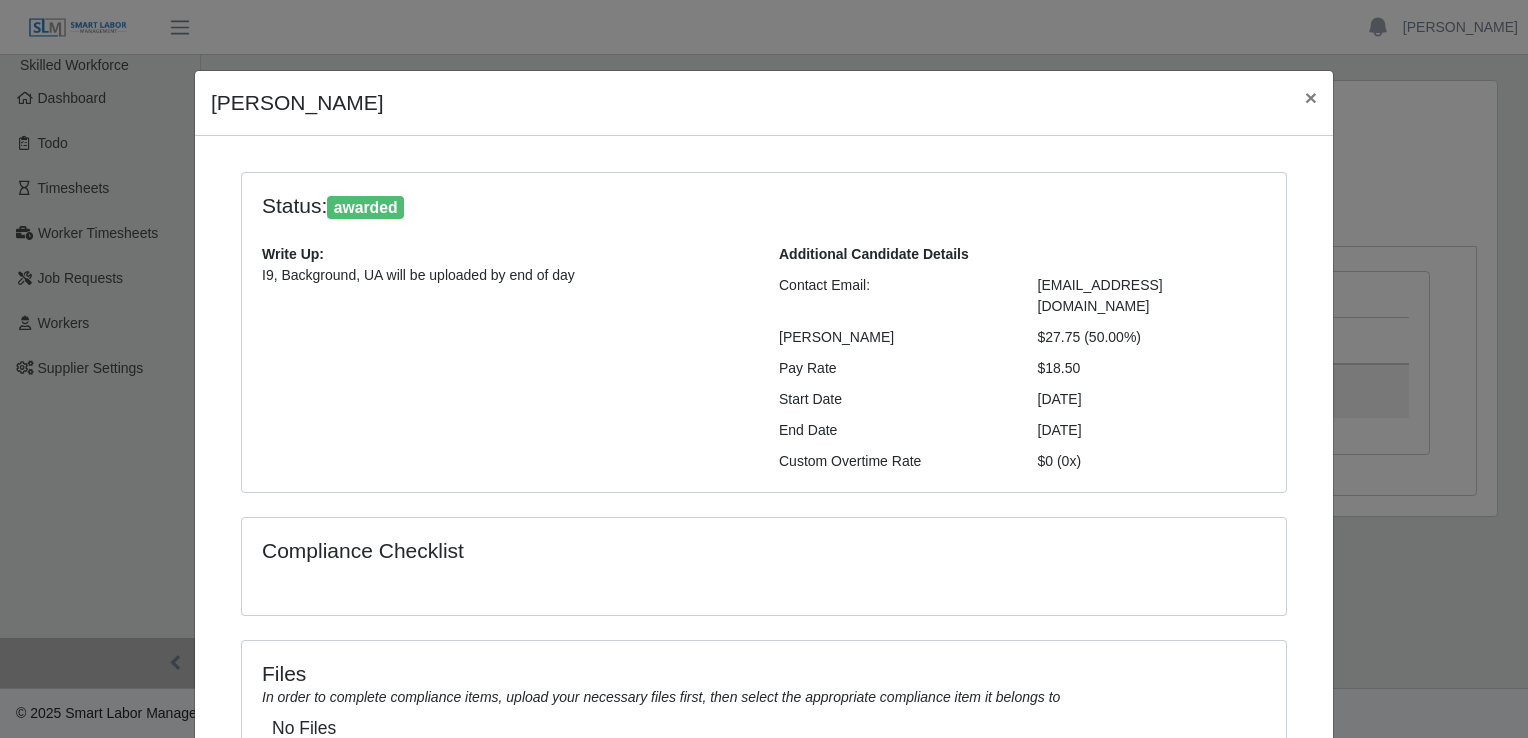 scroll, scrollTop: 159, scrollLeft: 0, axis: vertical 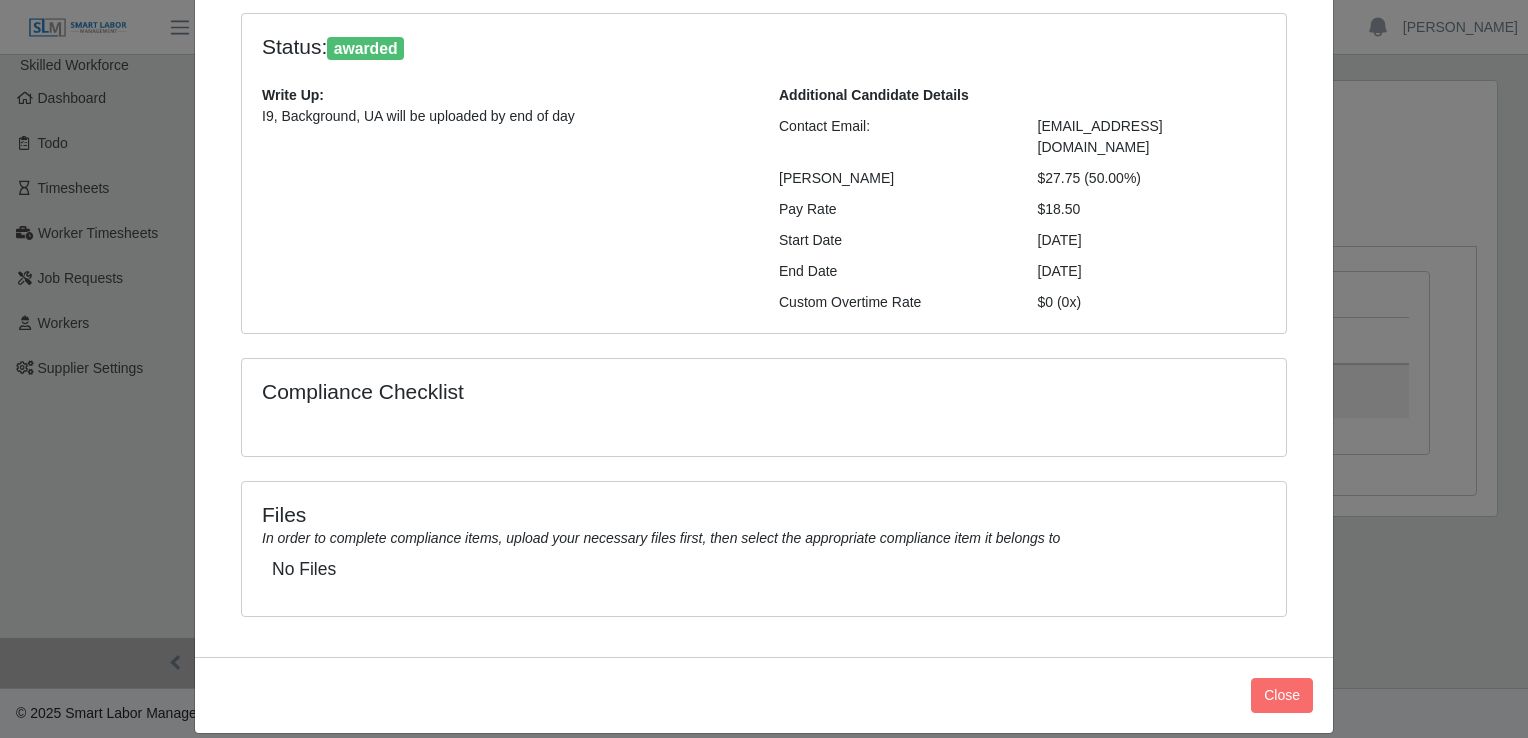 click on "No Files" at bounding box center (764, 569) 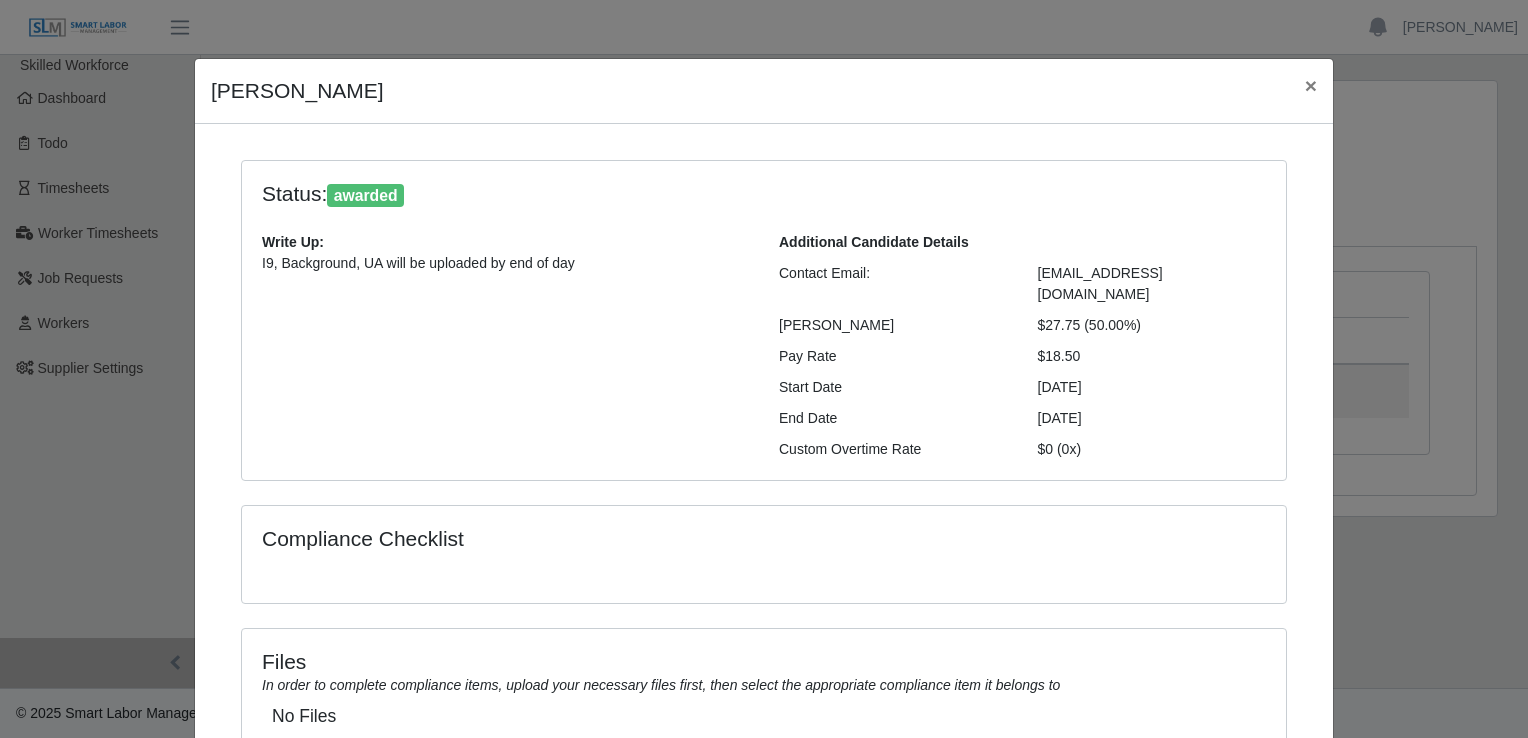 scroll, scrollTop: 0, scrollLeft: 0, axis: both 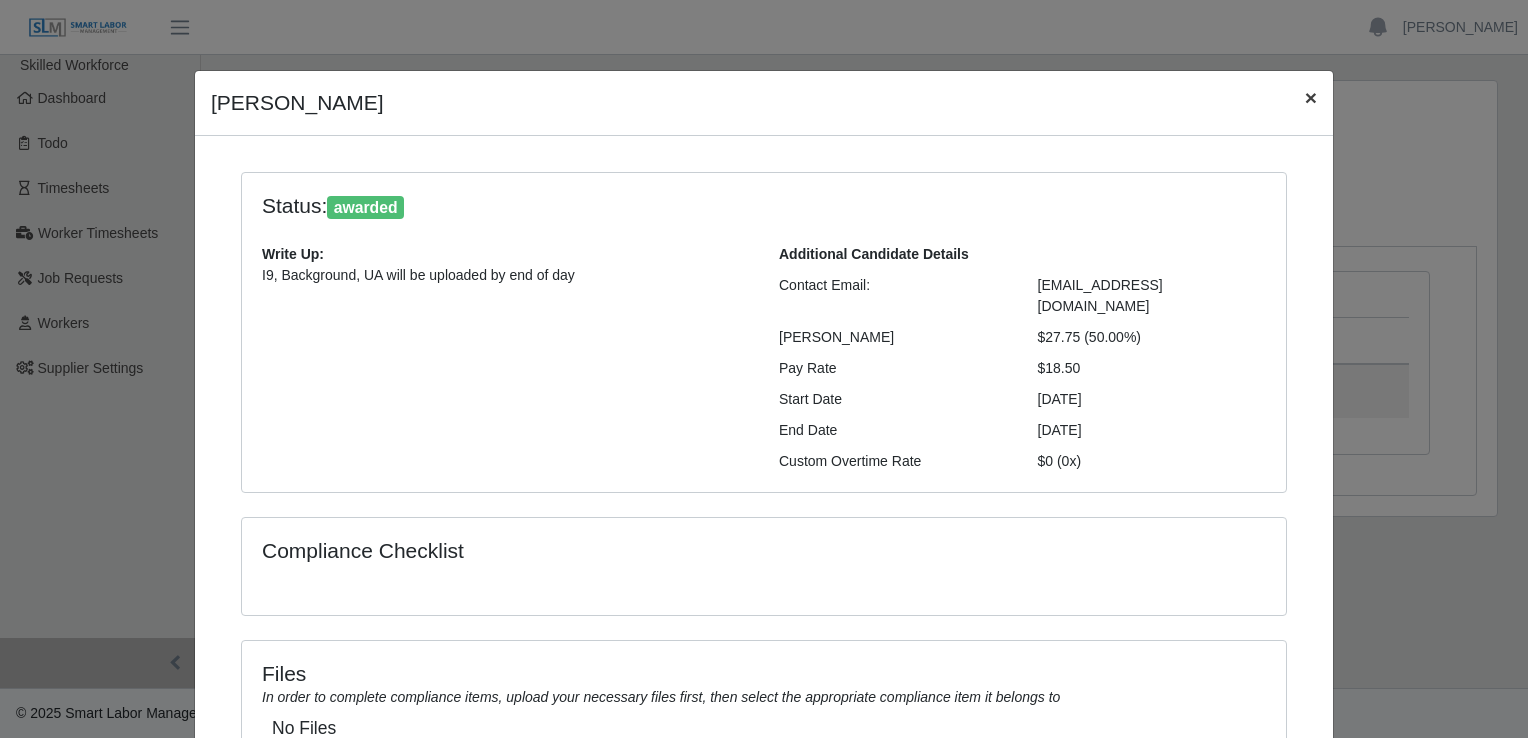 click on "×" at bounding box center [1311, 97] 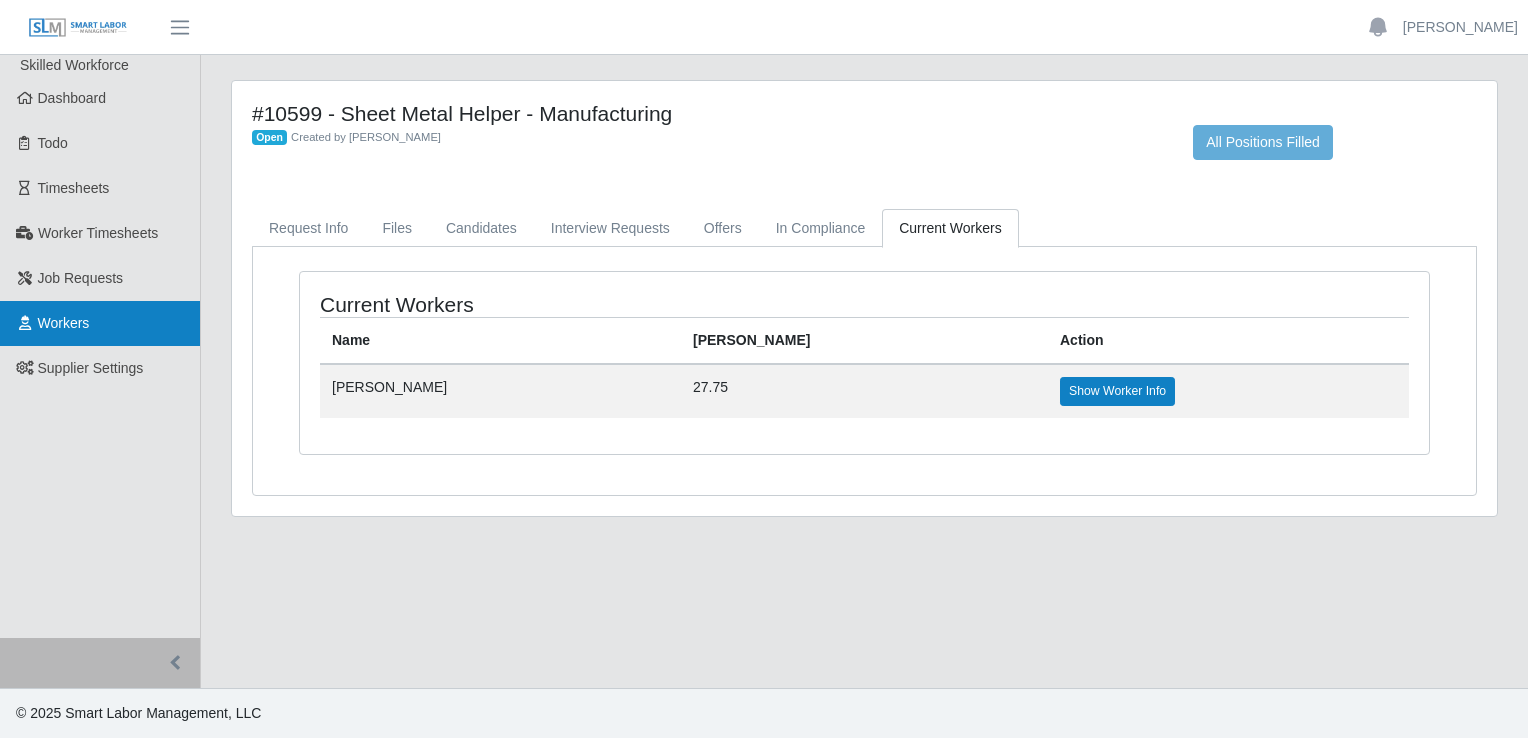 click on "Workers" at bounding box center (100, 323) 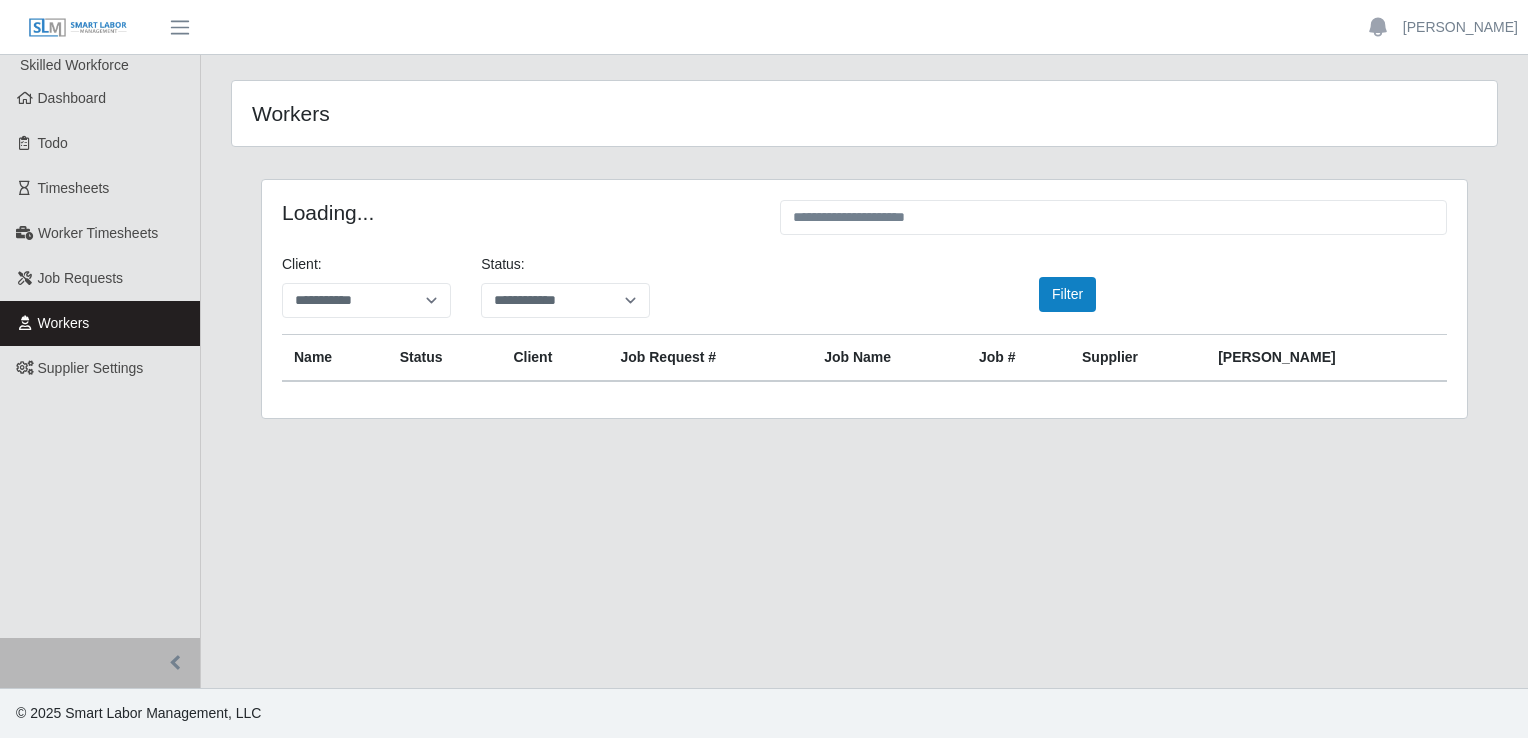 scroll, scrollTop: 0, scrollLeft: 0, axis: both 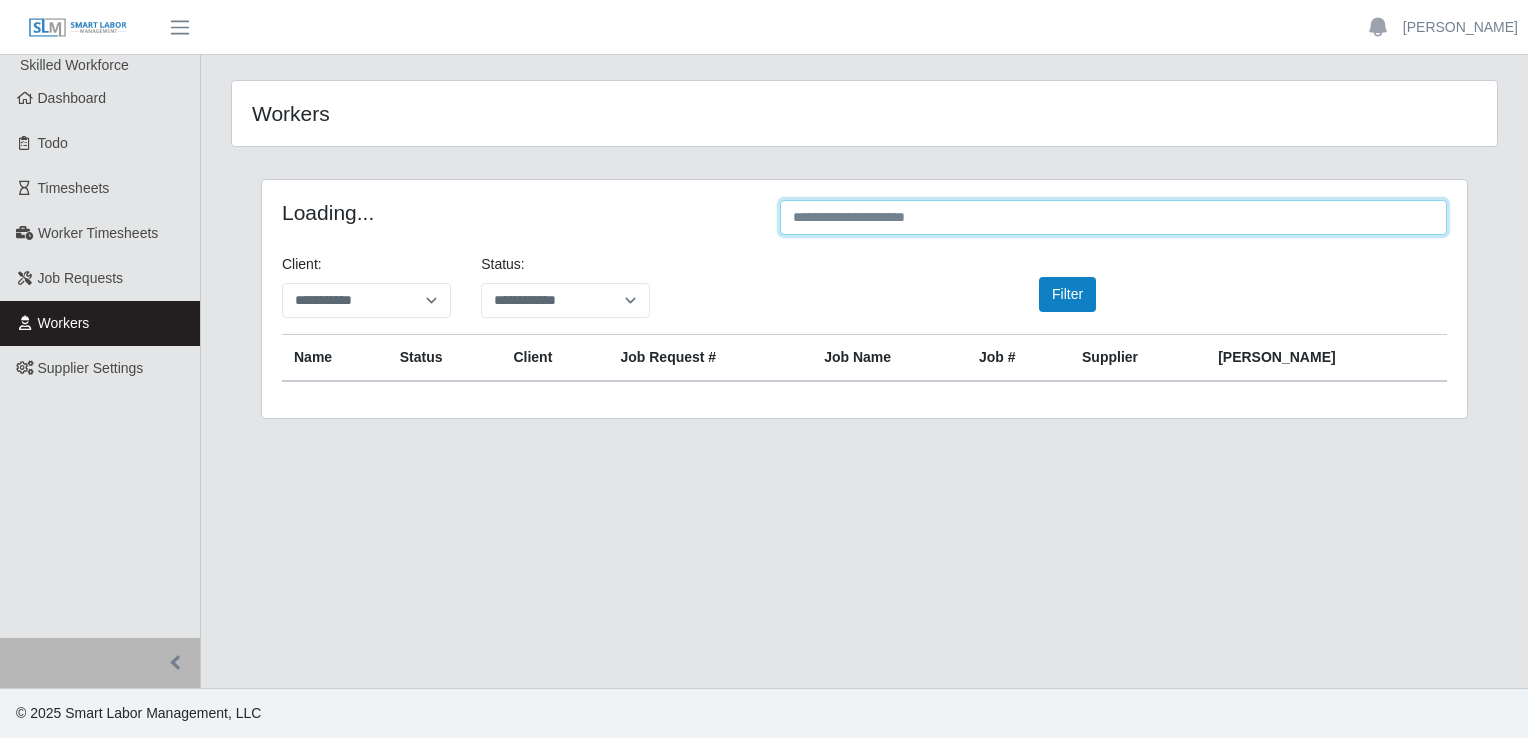 click at bounding box center (1113, 217) 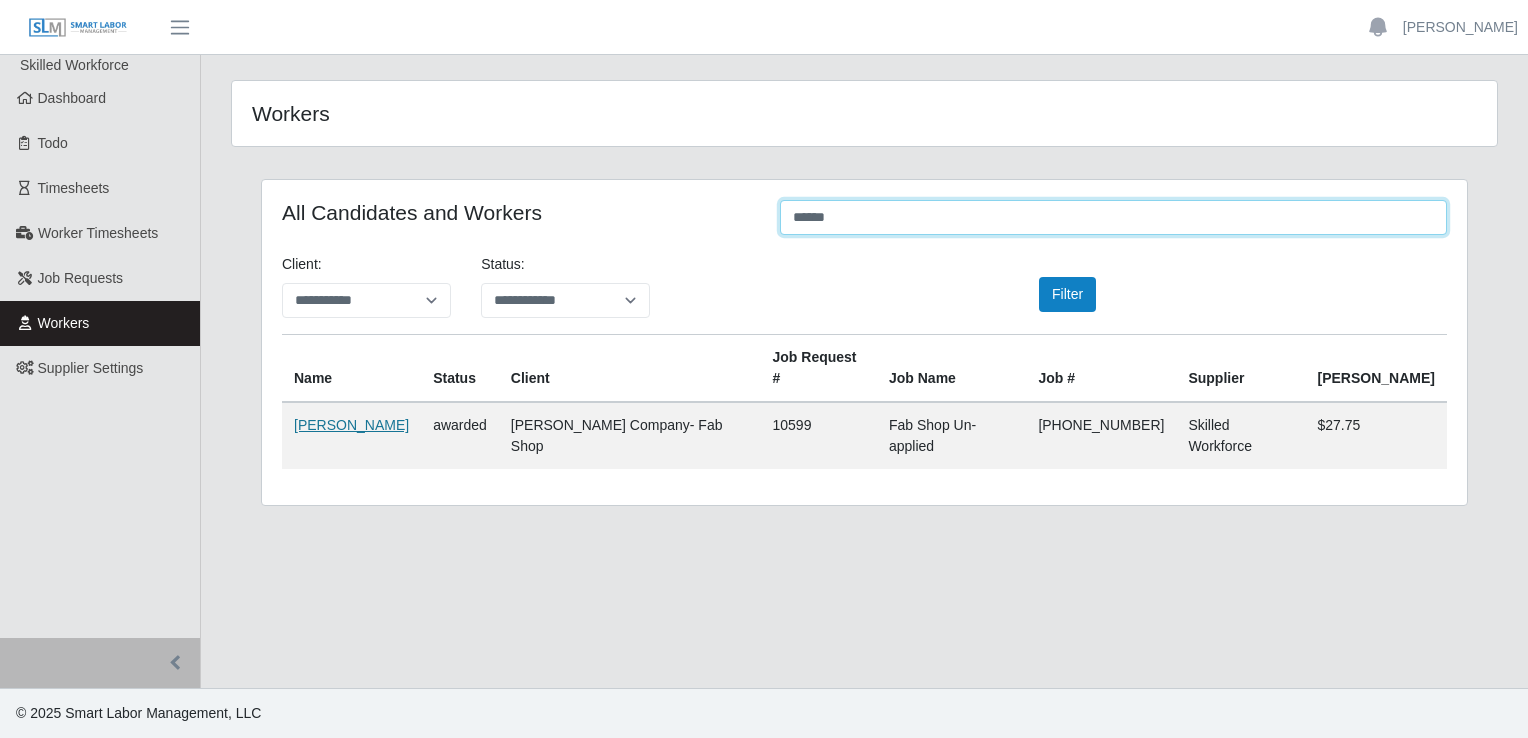 type on "******" 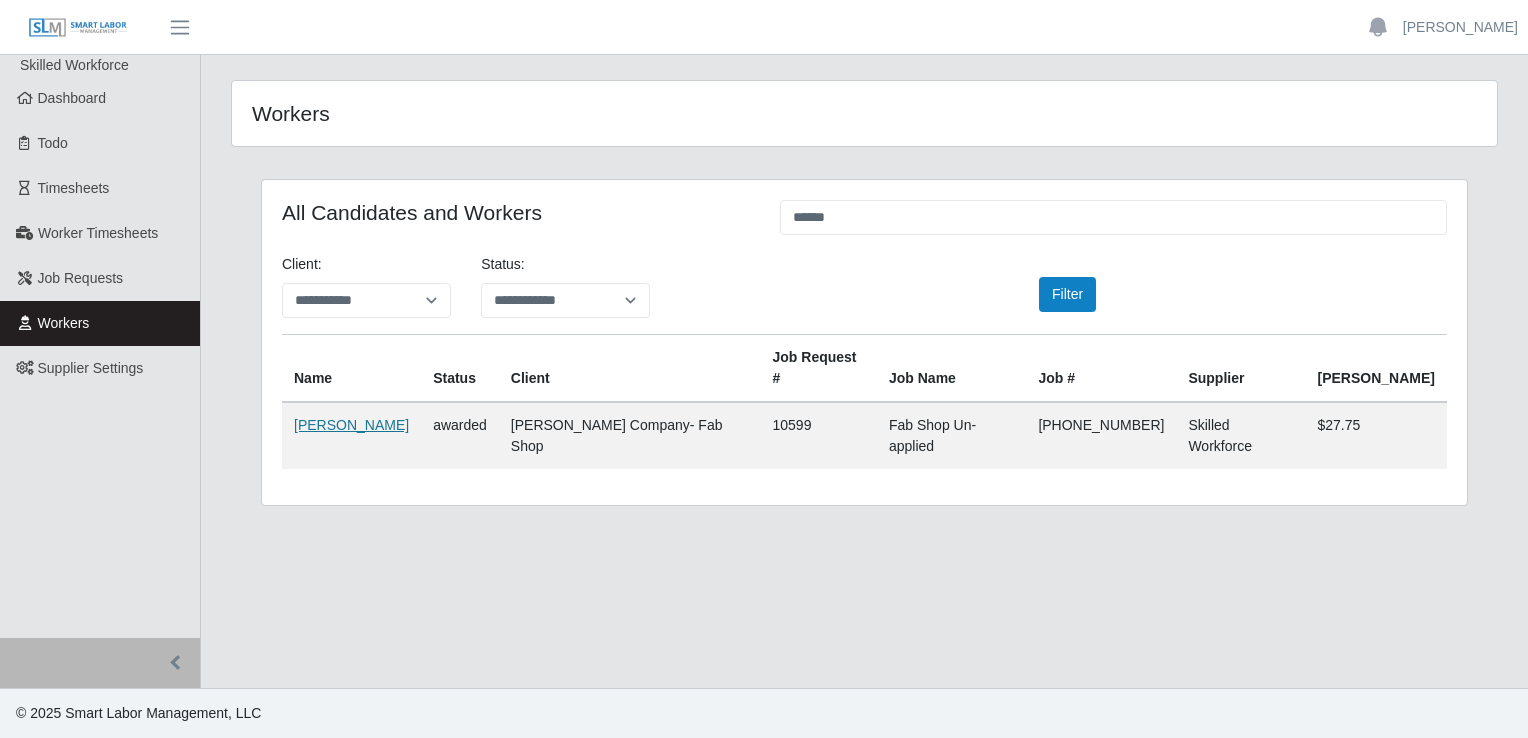 click on "[PERSON_NAME]" at bounding box center [351, 425] 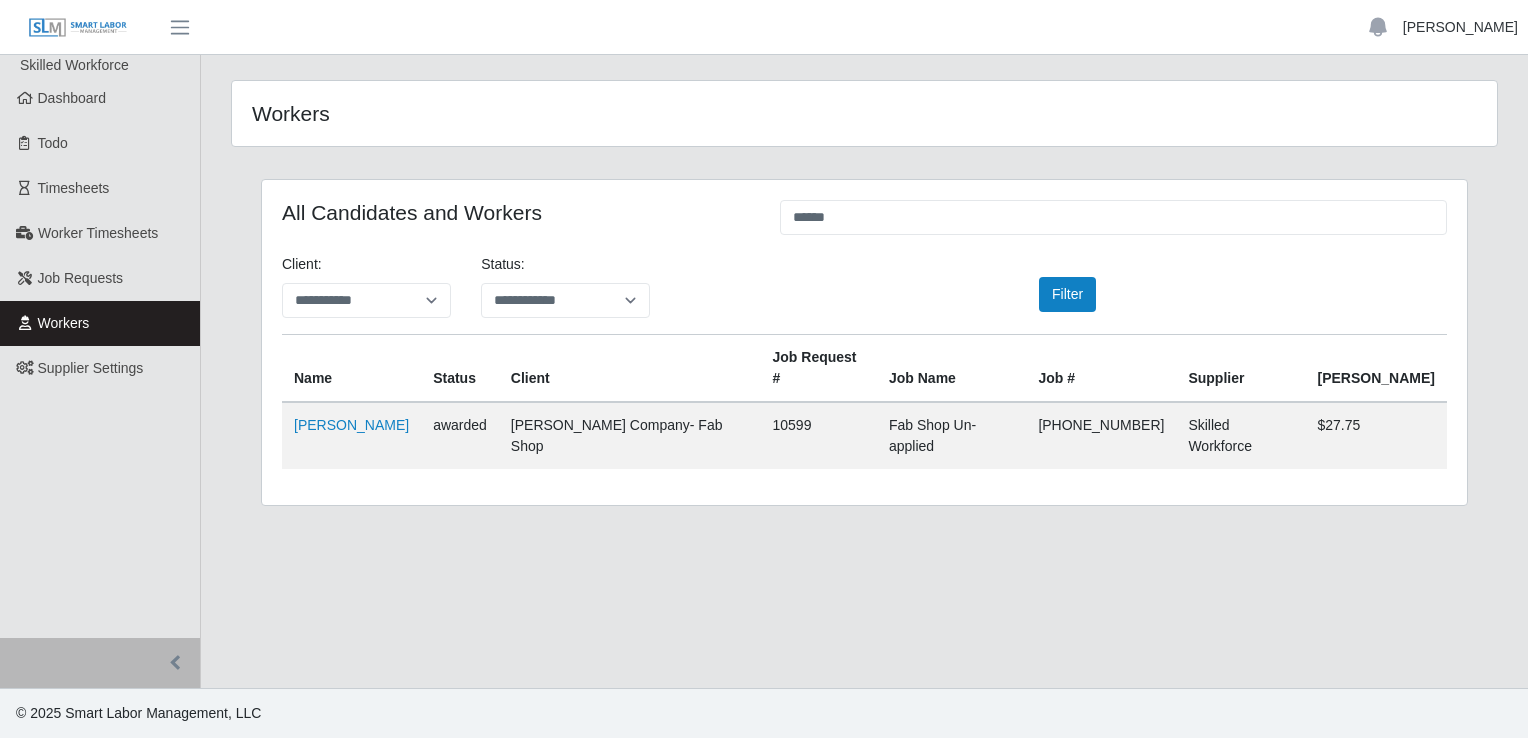 click on "[PERSON_NAME]" at bounding box center (1460, 27) 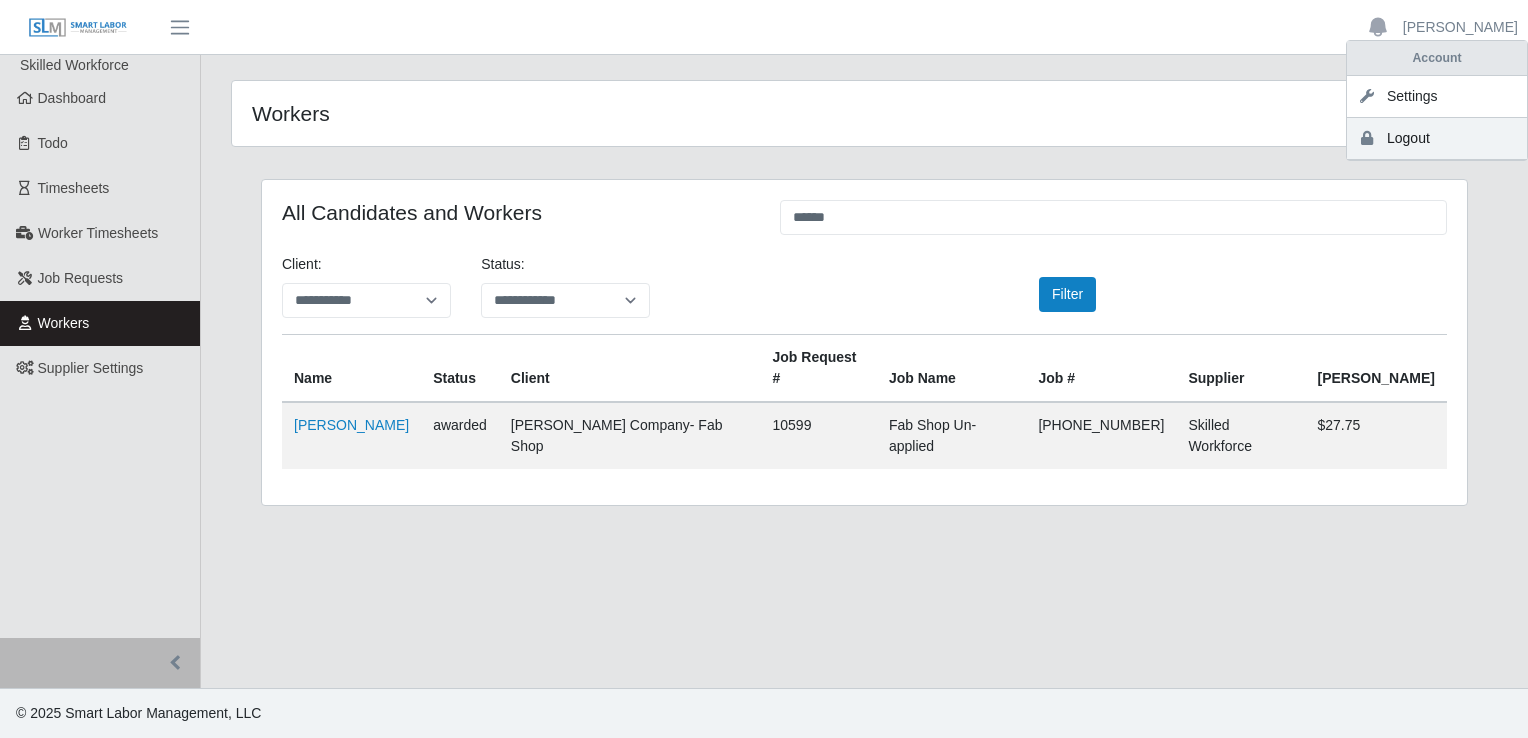 click on "Logout" at bounding box center (1437, 139) 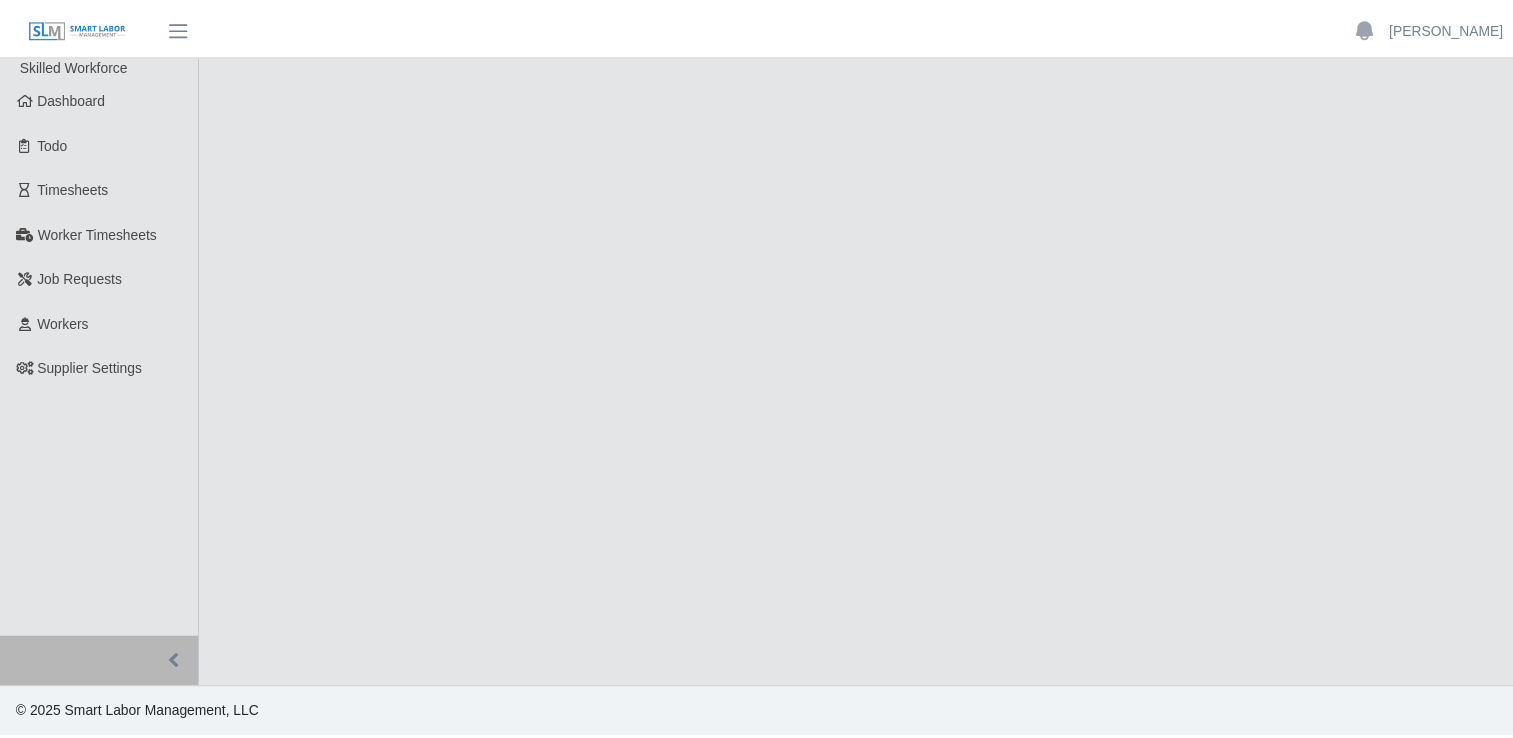 scroll, scrollTop: 0, scrollLeft: 0, axis: both 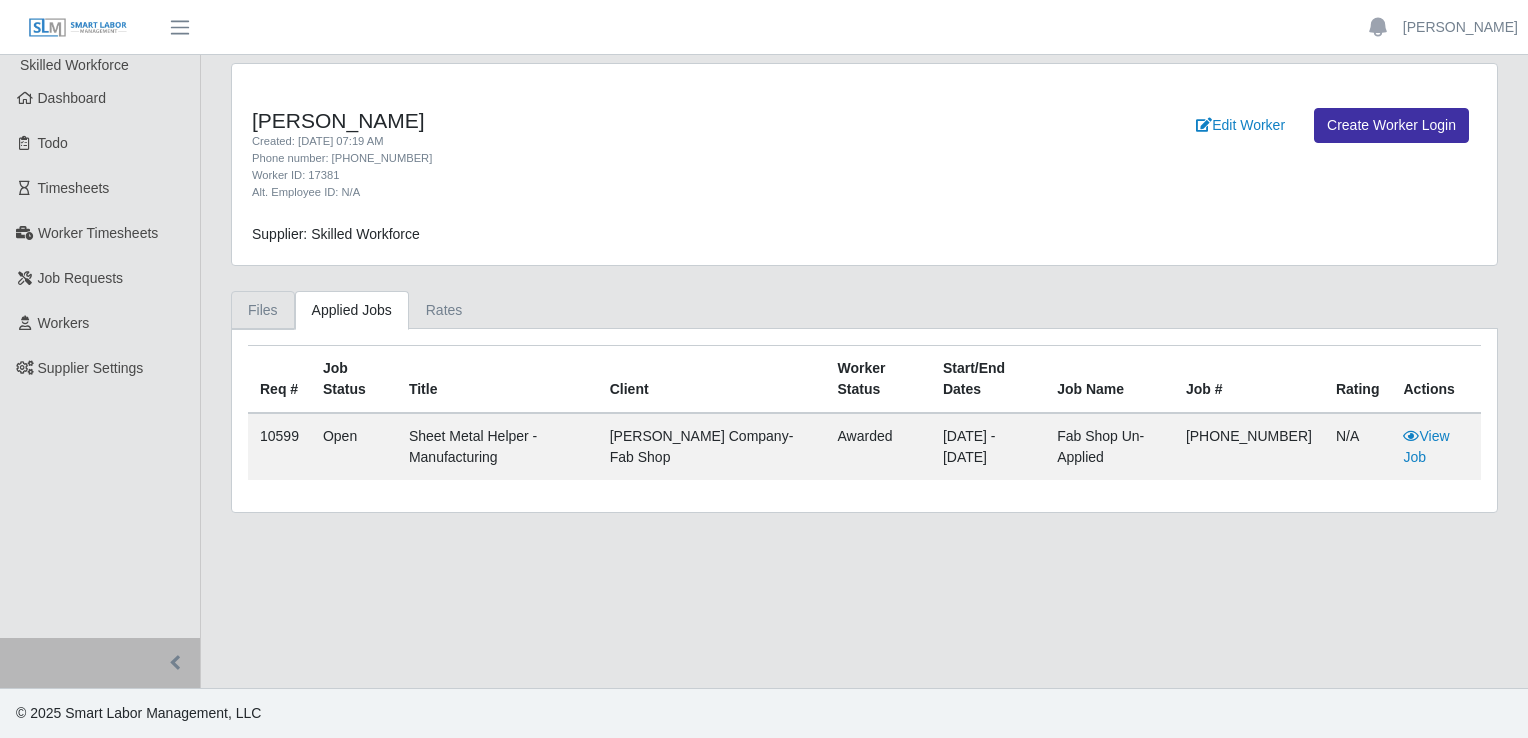 click on "Files" at bounding box center (263, 310) 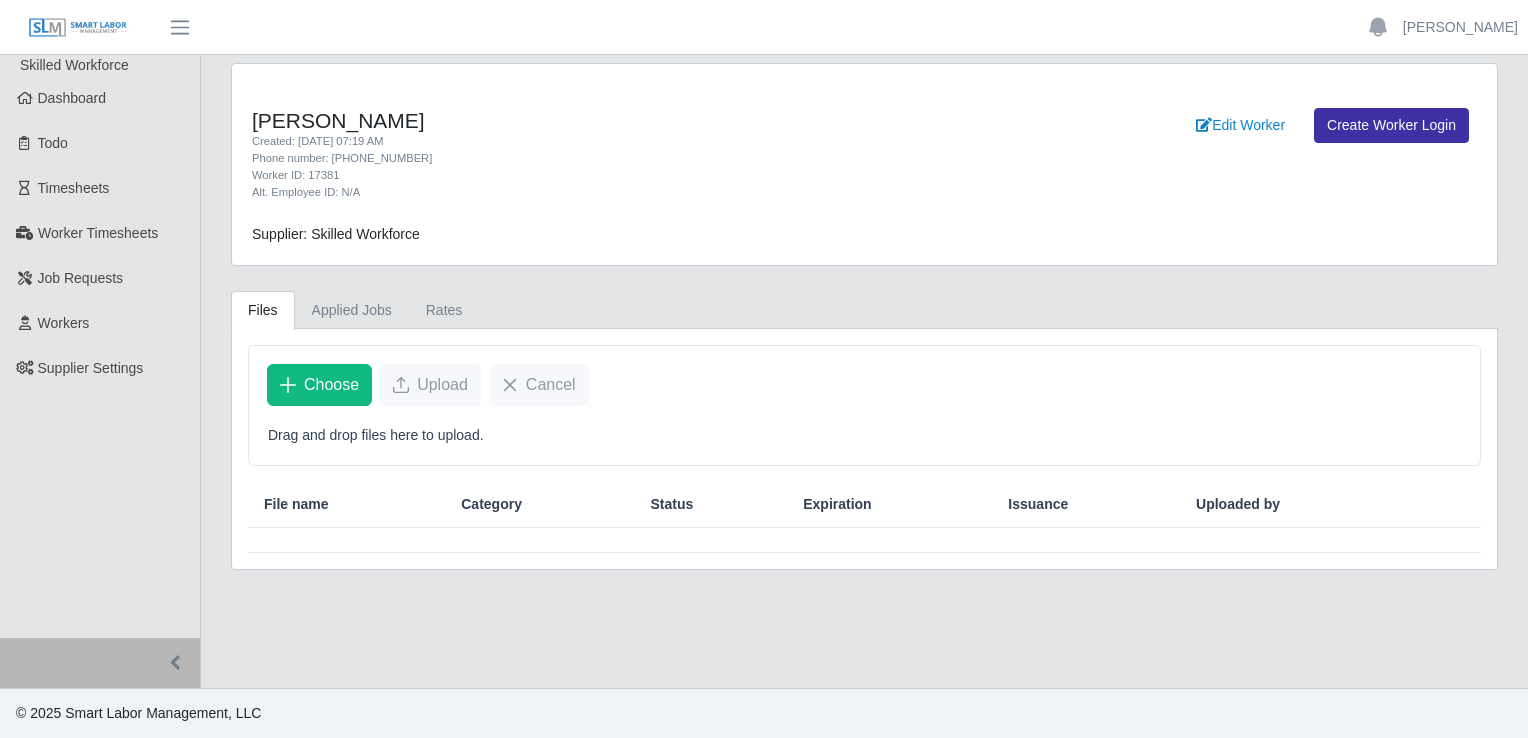 click on "Category" at bounding box center (491, 504) 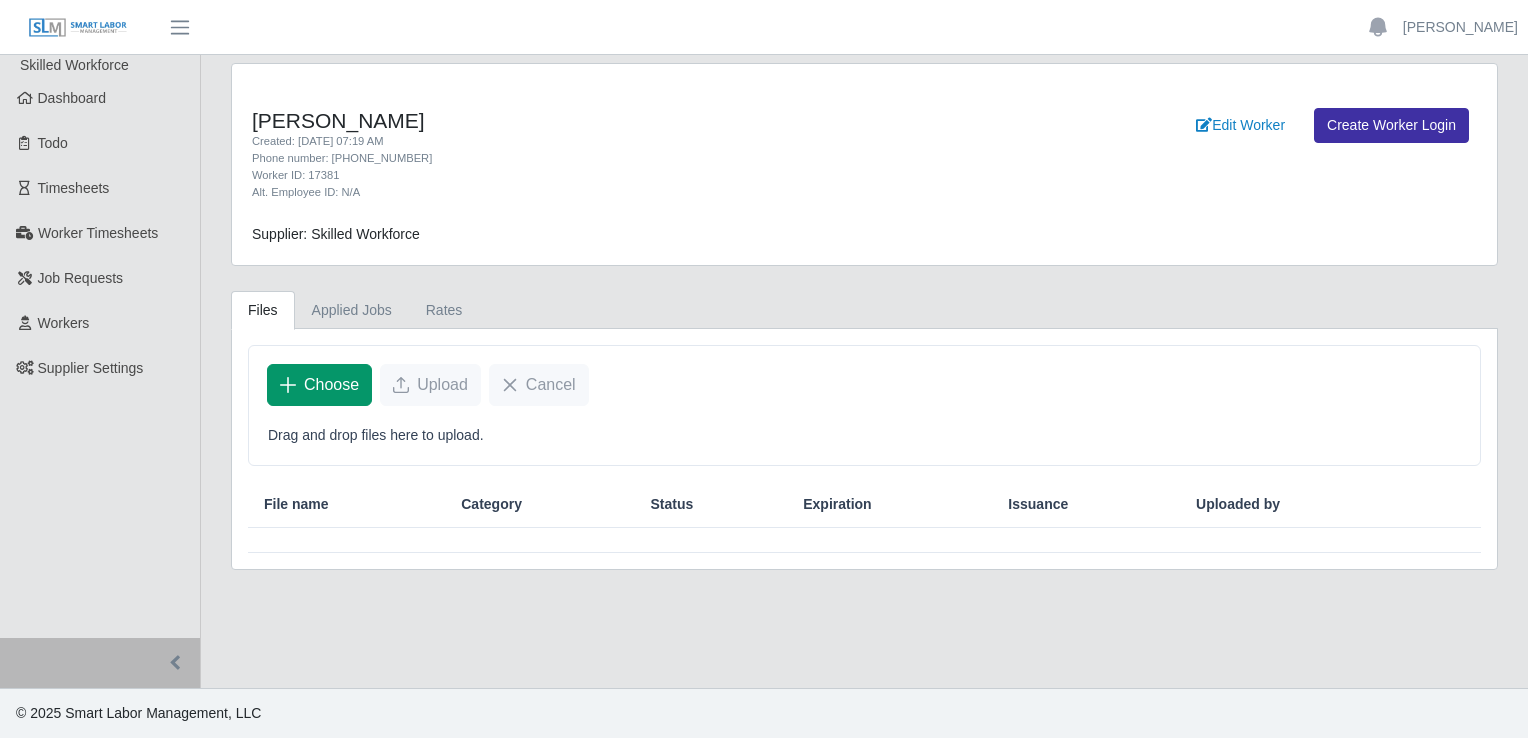 click on "Choose" 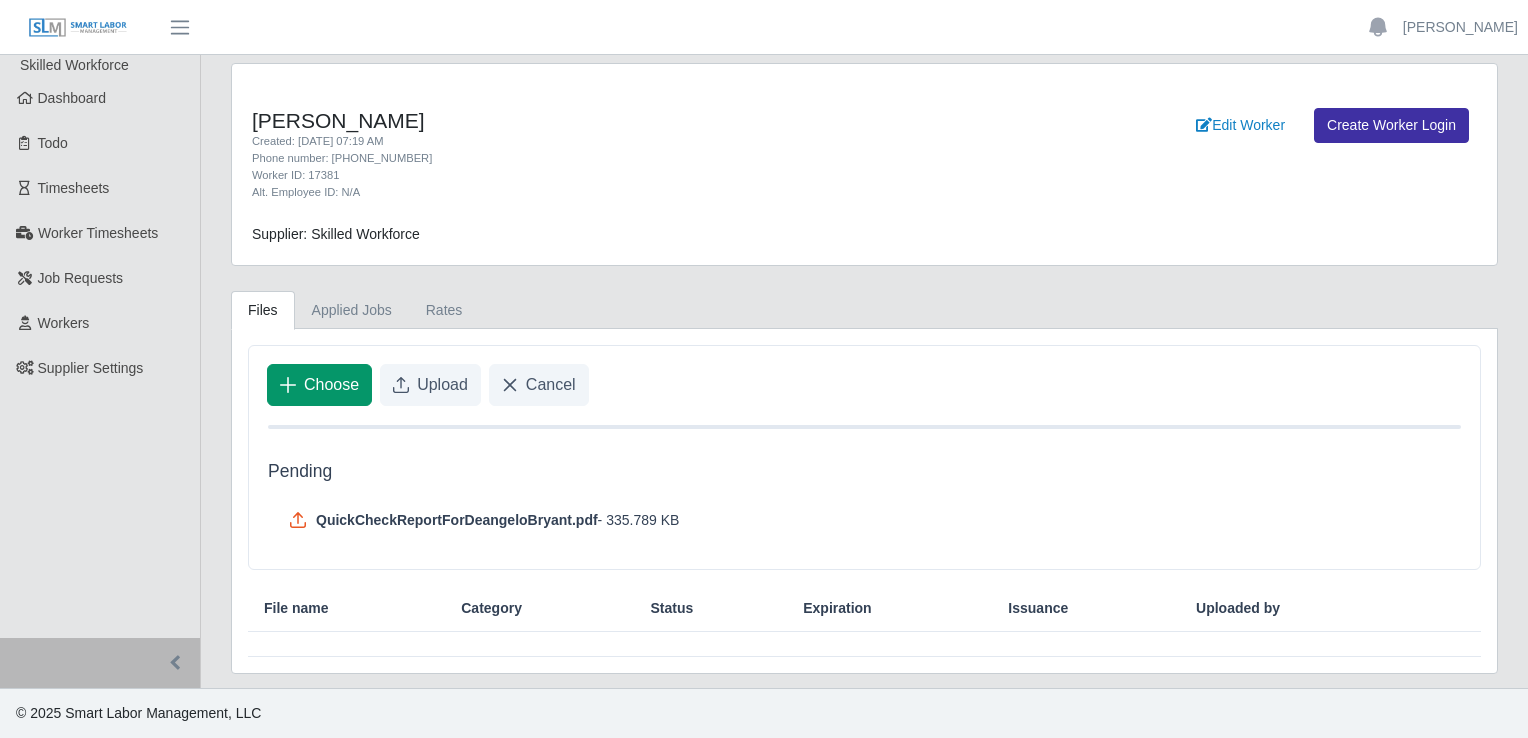 click on "Choose" 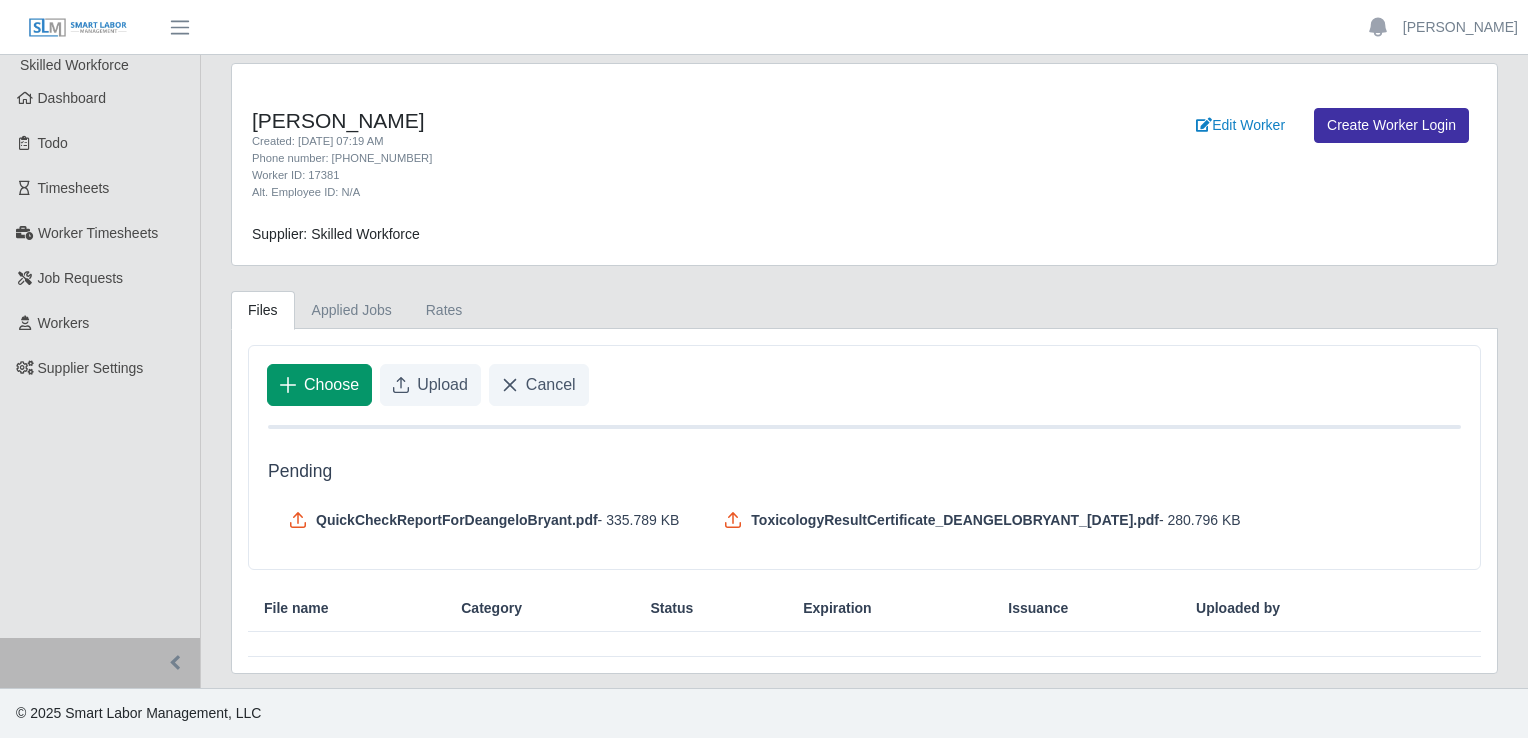 click on "Choose" 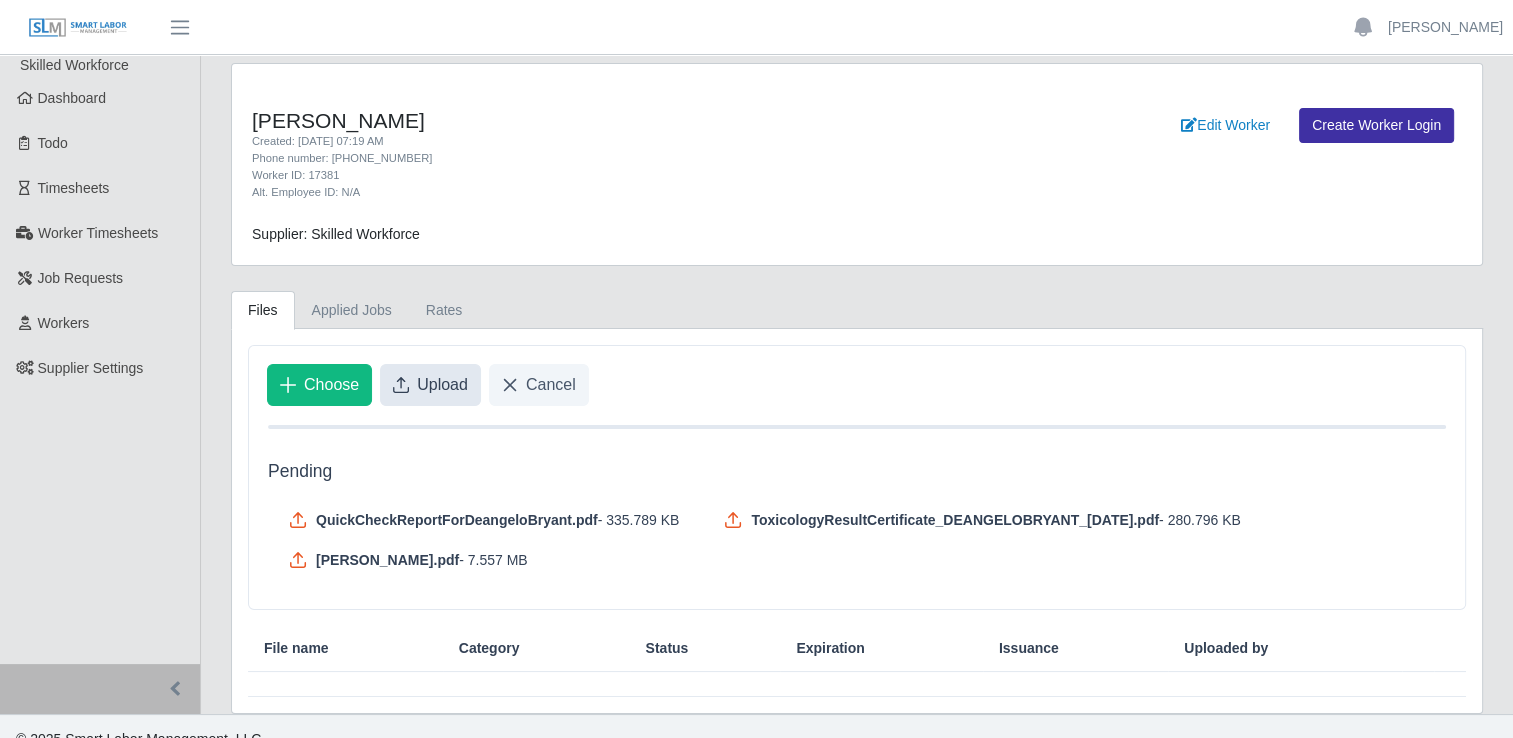 click on "Upload" 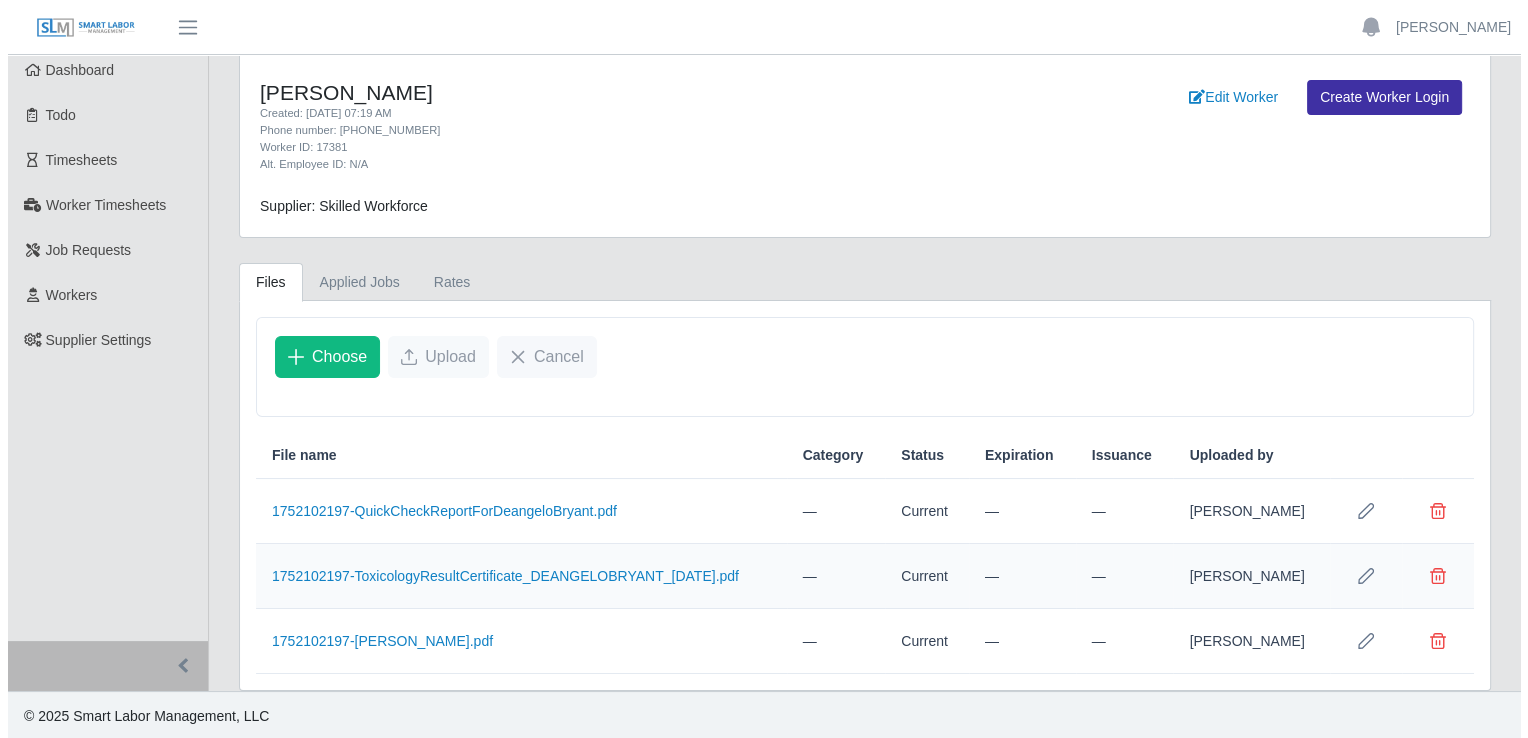 scroll, scrollTop: 0, scrollLeft: 0, axis: both 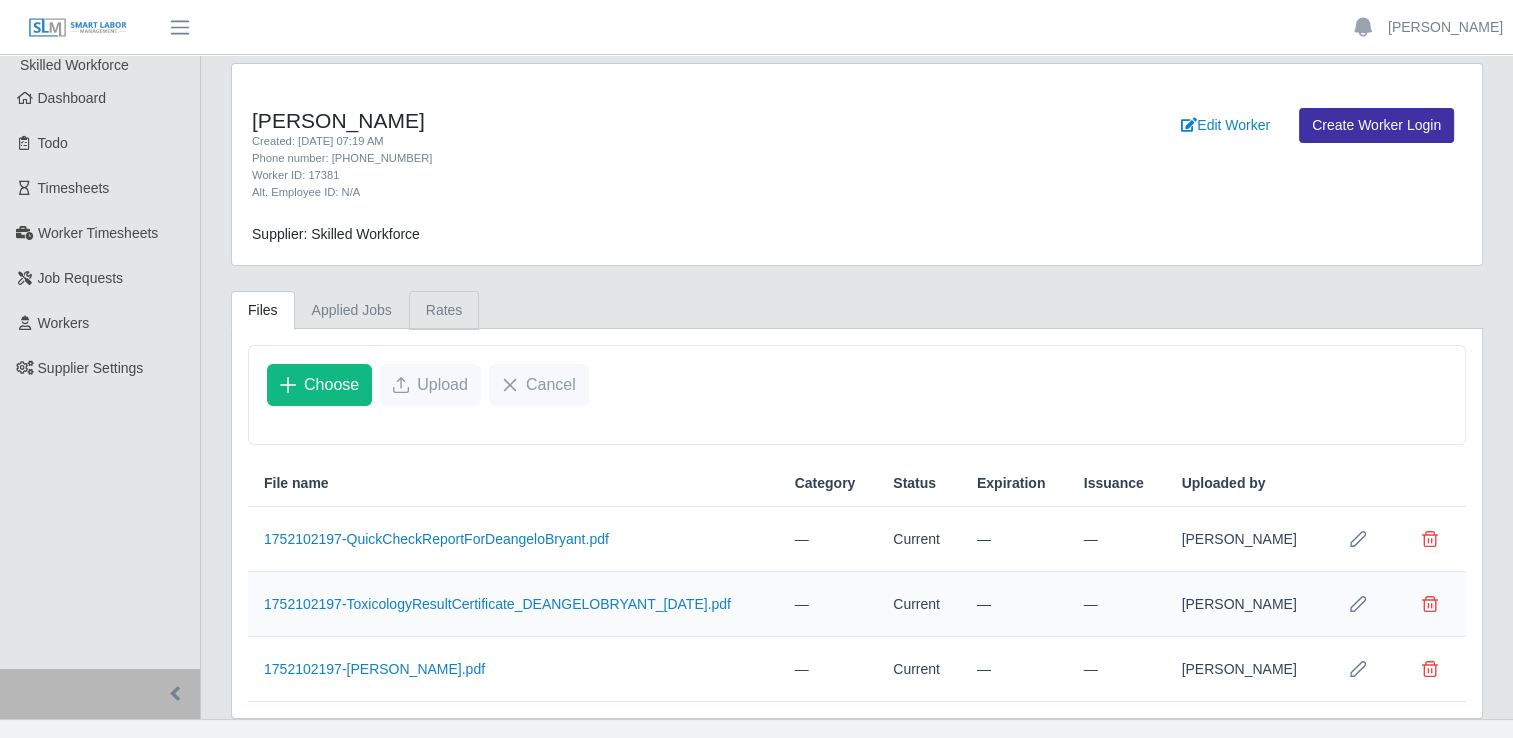 click on "Rates" at bounding box center (444, 310) 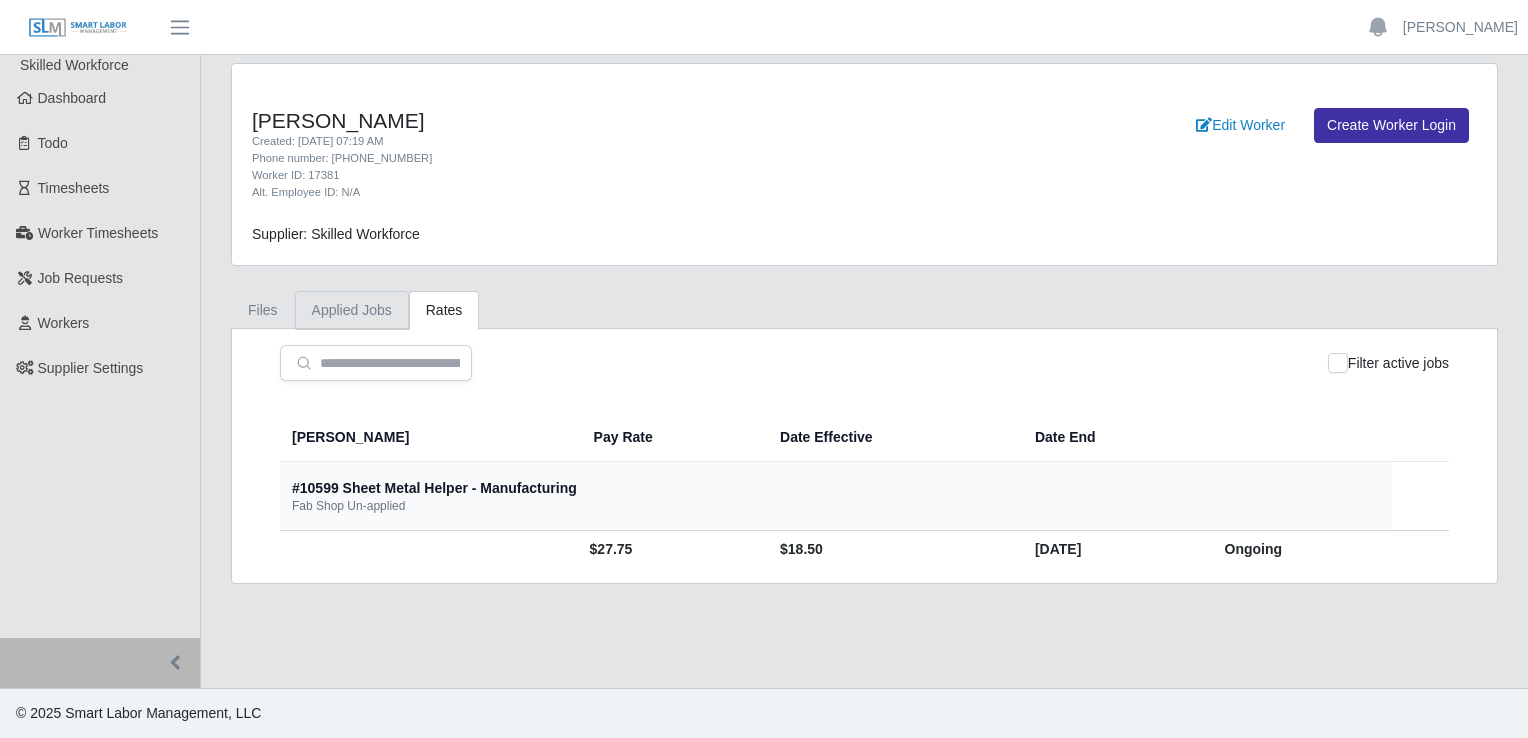click on "Applied Jobs" at bounding box center (352, 310) 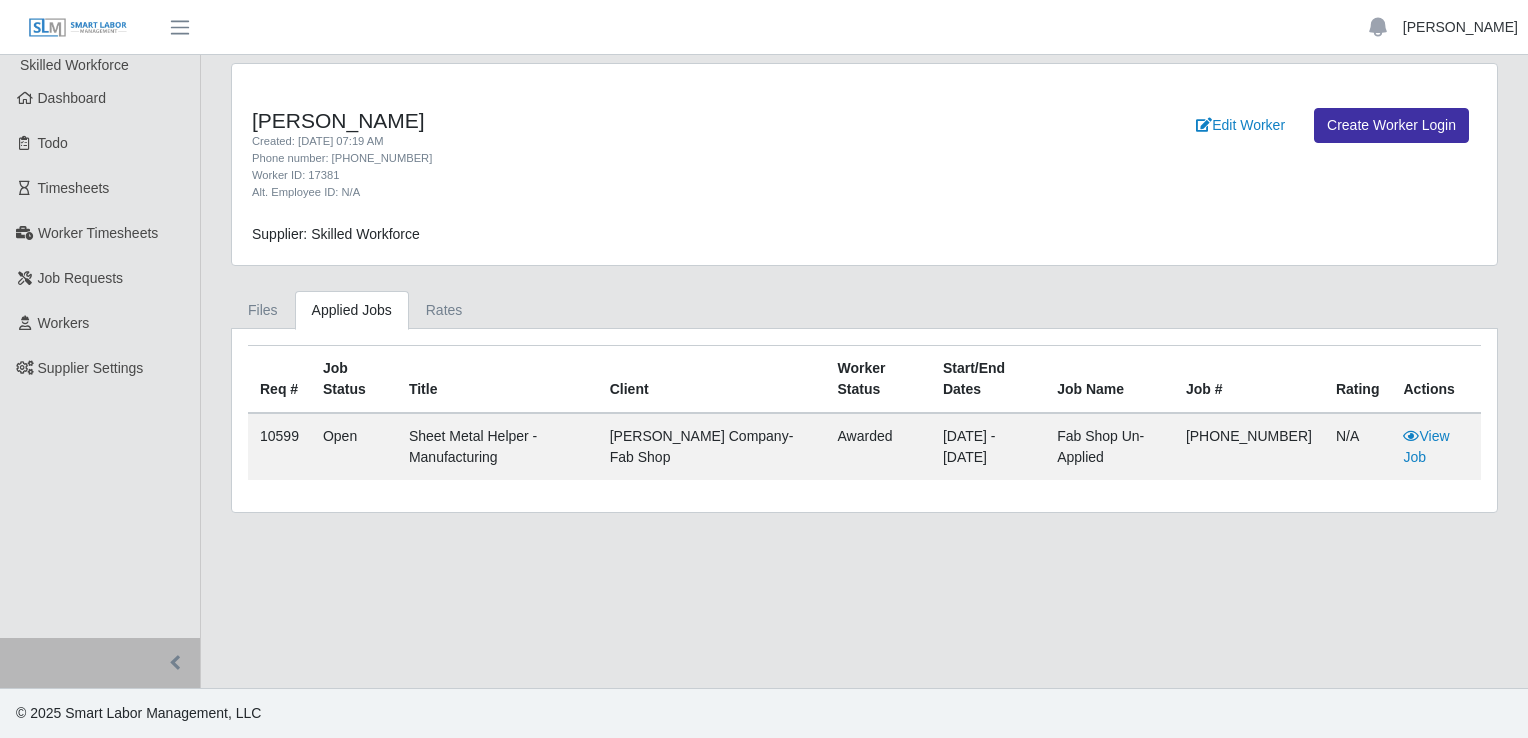 click on "[PERSON_NAME]" at bounding box center [1460, 27] 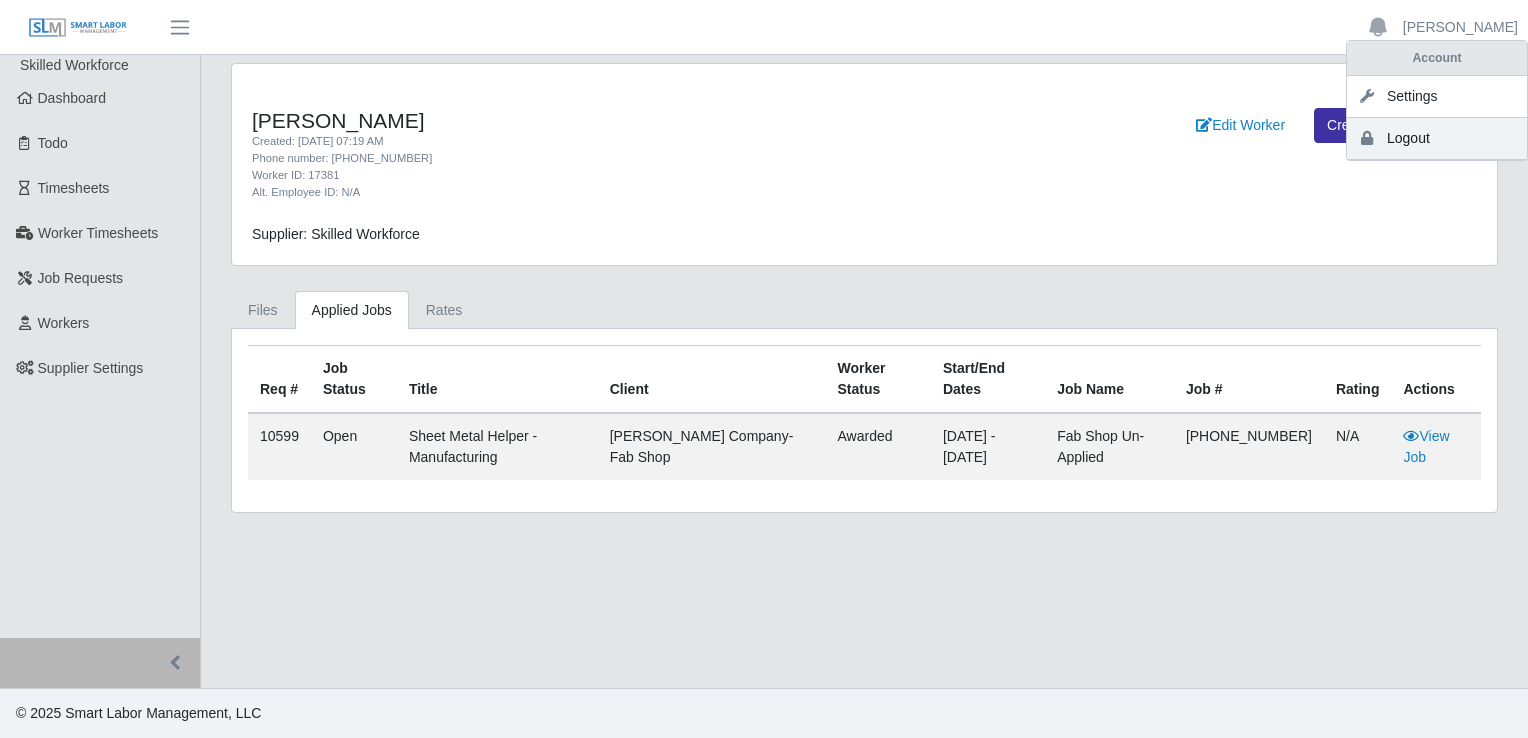 click on "Logout" at bounding box center (1437, 139) 